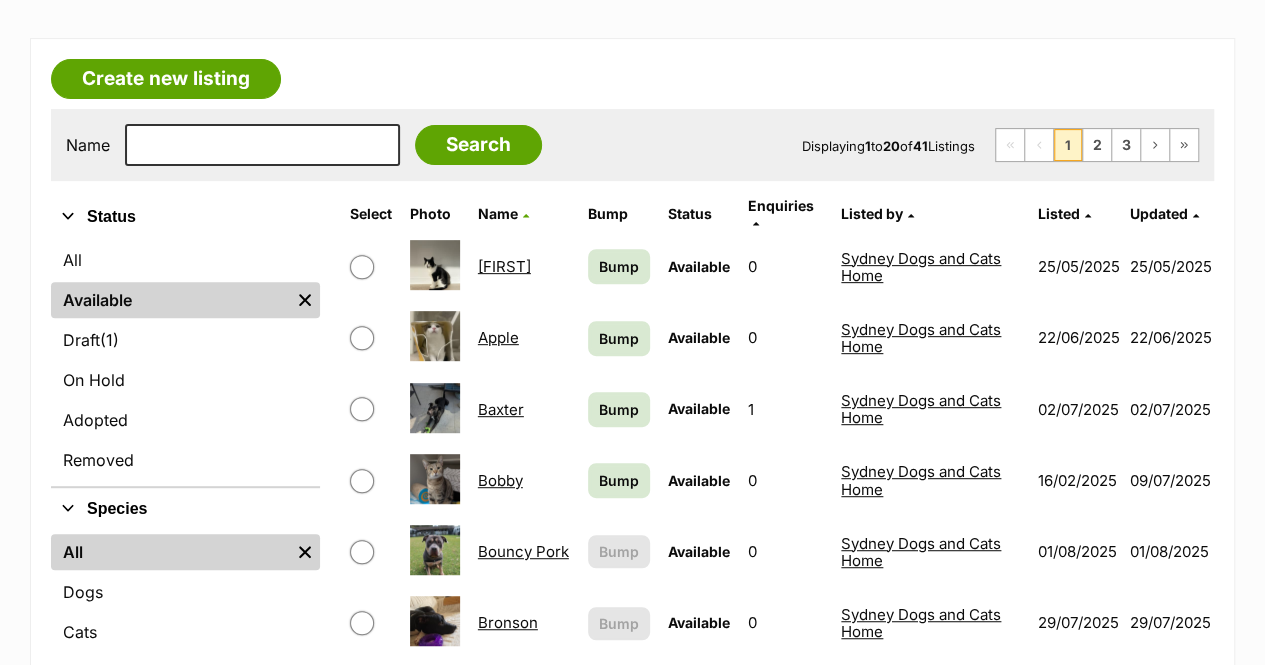 scroll, scrollTop: 302, scrollLeft: 0, axis: vertical 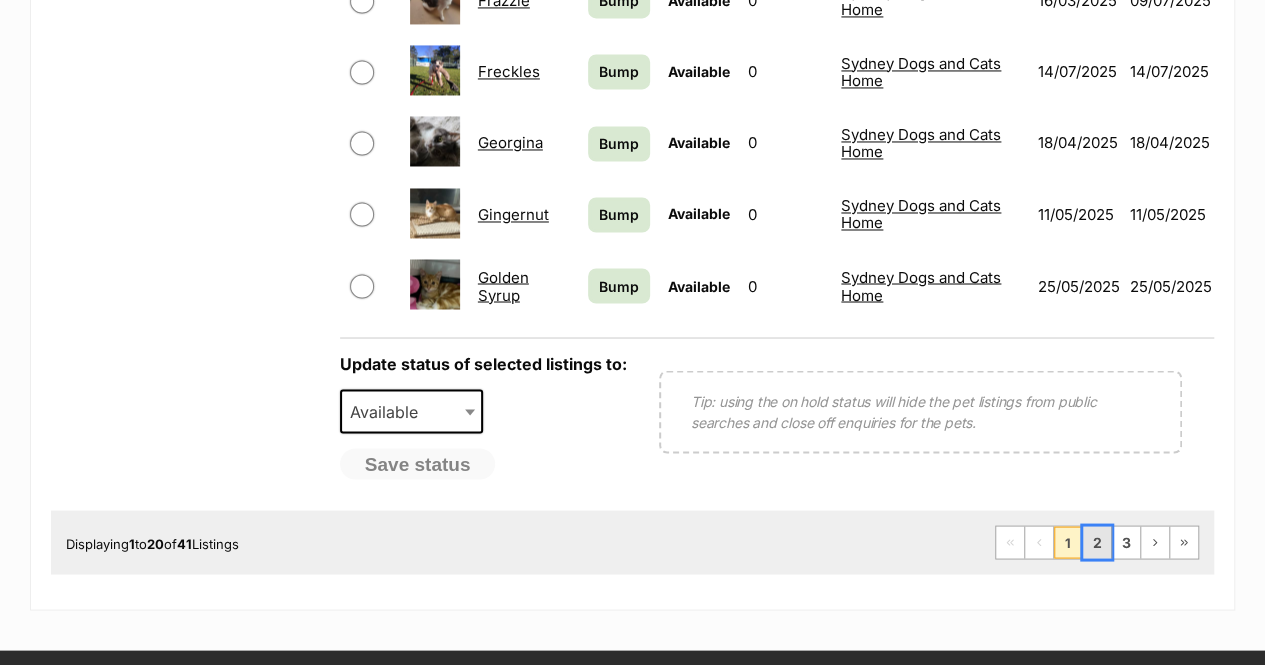 click on "2" at bounding box center [1097, 542] 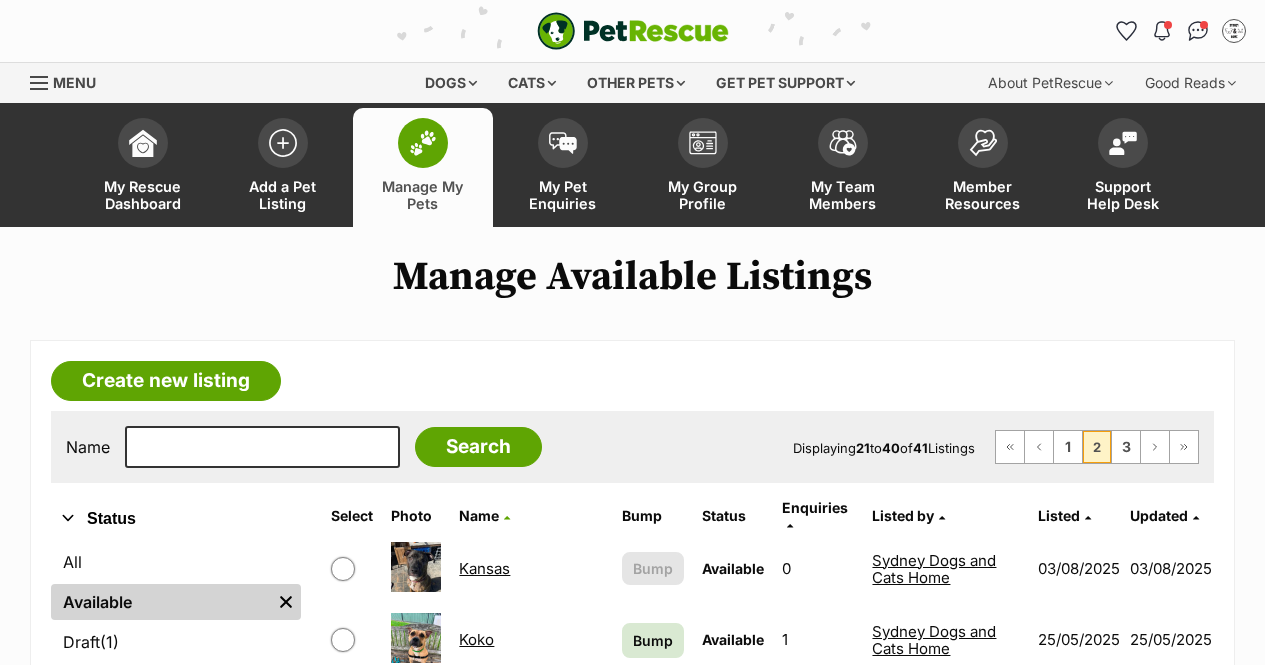 scroll, scrollTop: 0, scrollLeft: 0, axis: both 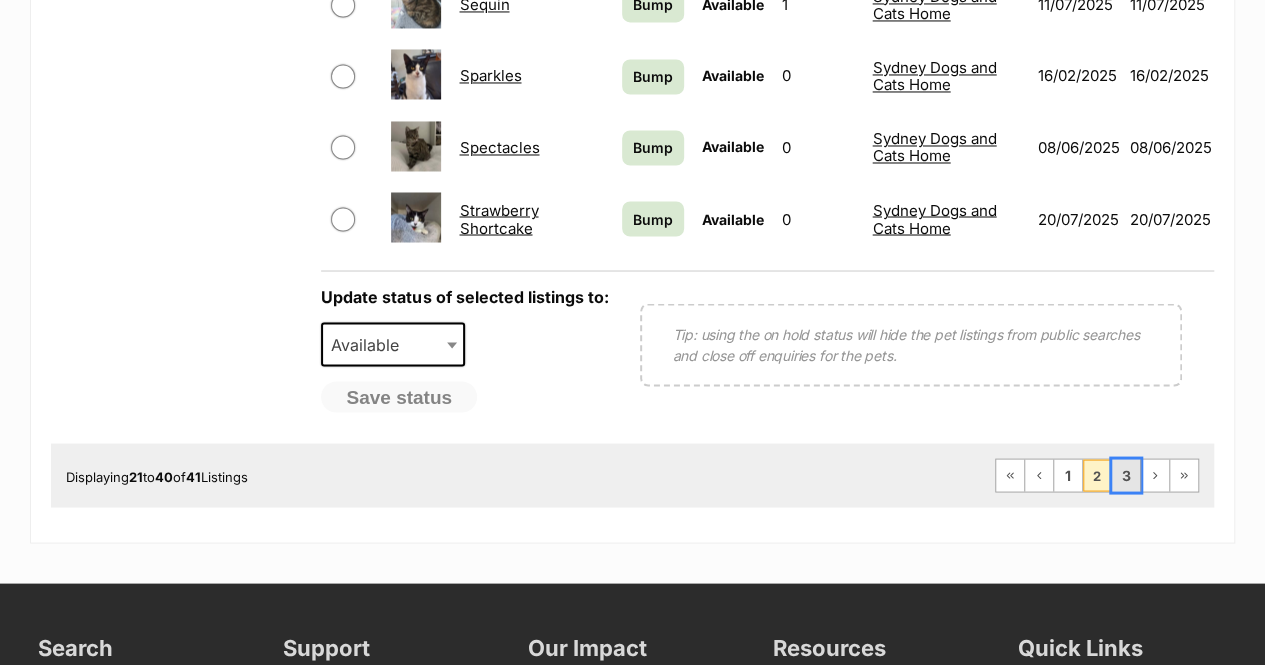 click on "3" at bounding box center [1126, 475] 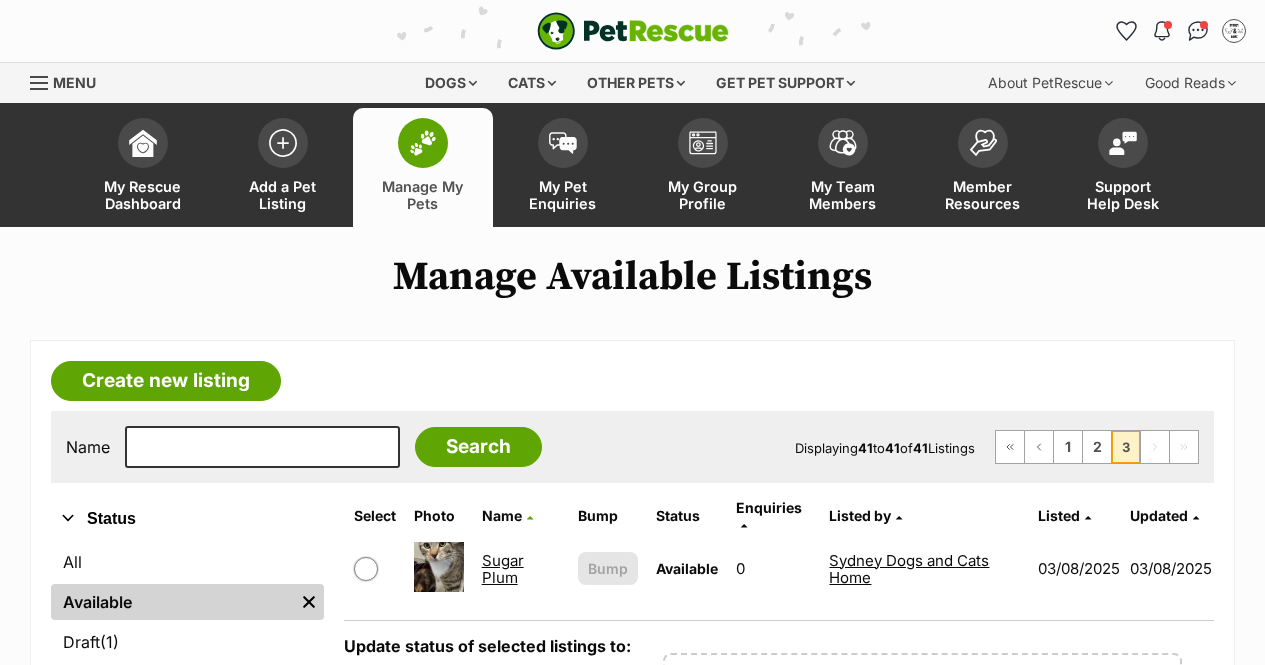 scroll, scrollTop: 0, scrollLeft: 0, axis: both 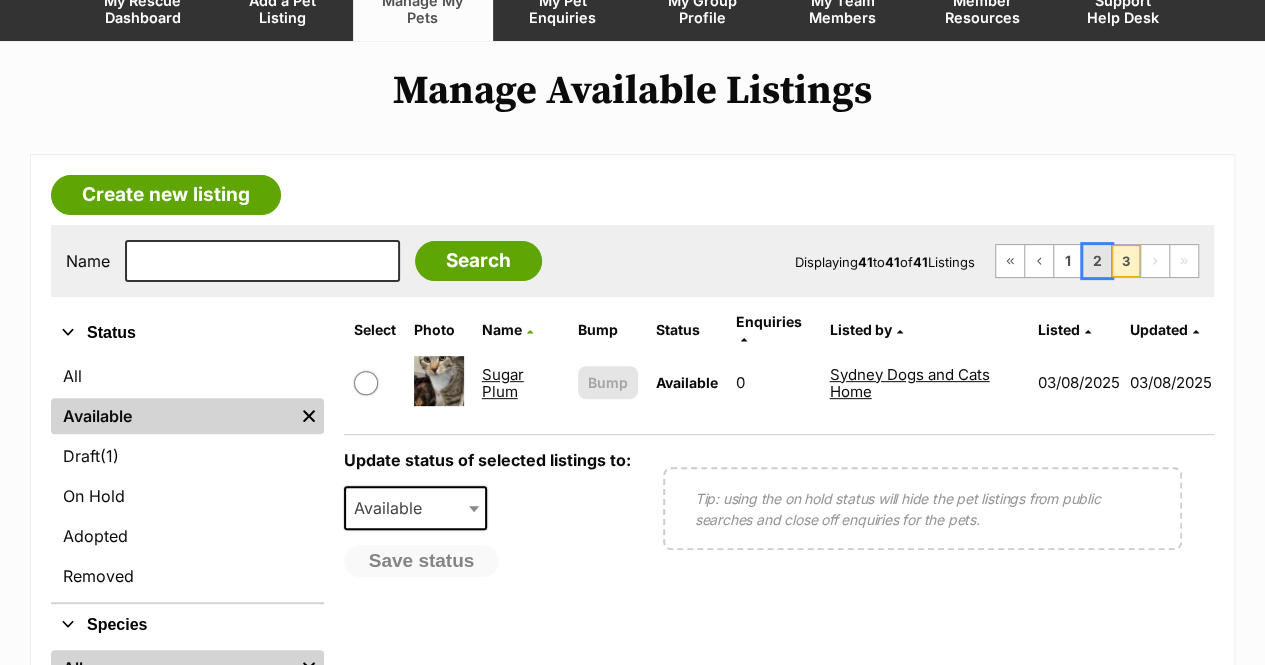 click on "2" at bounding box center [1097, 261] 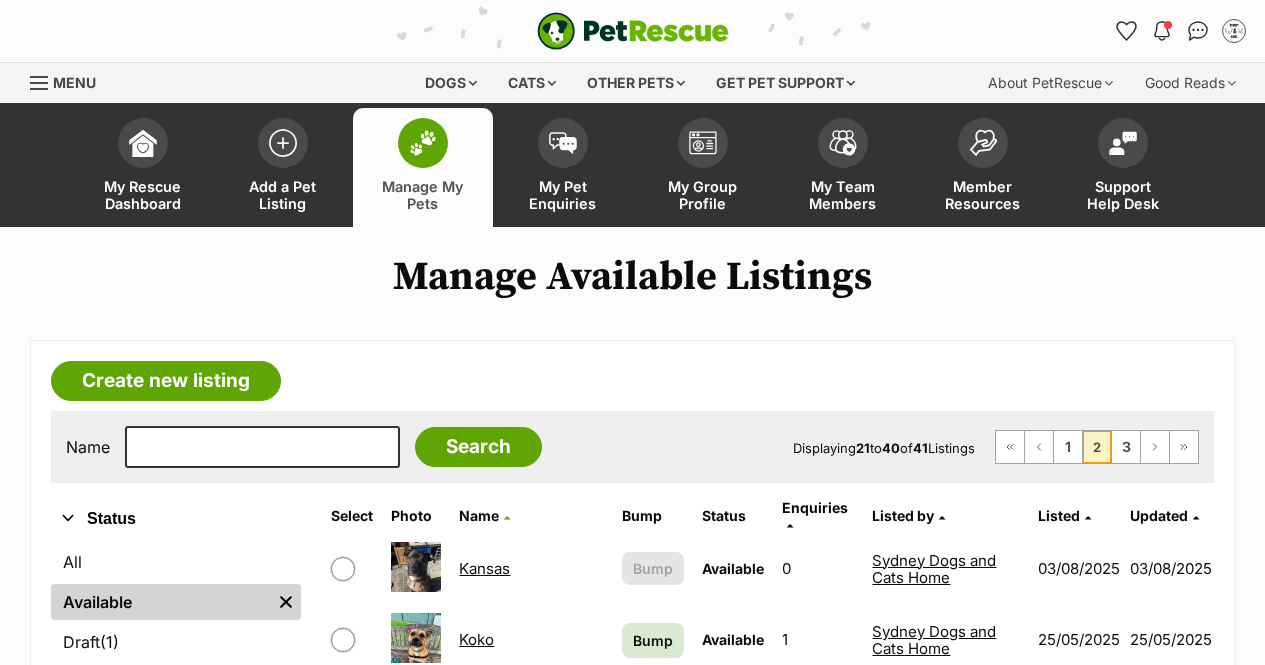 scroll, scrollTop: 0, scrollLeft: 0, axis: both 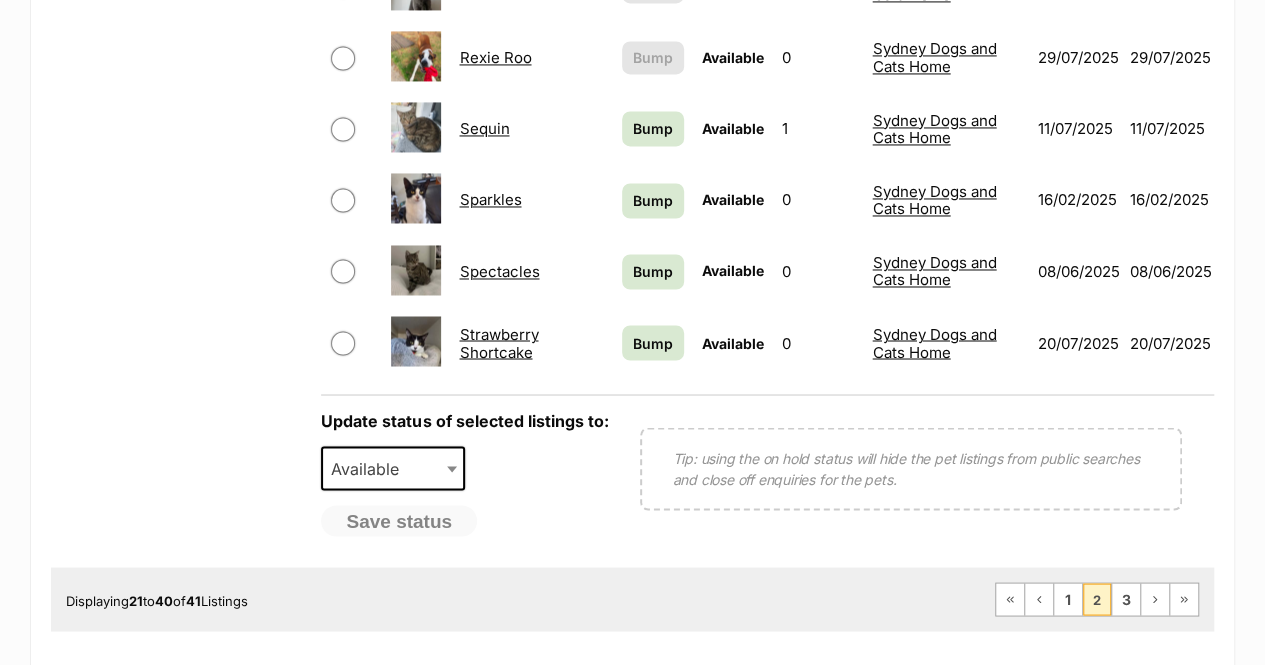 click on "Strawberry Shortcake" at bounding box center (498, 342) 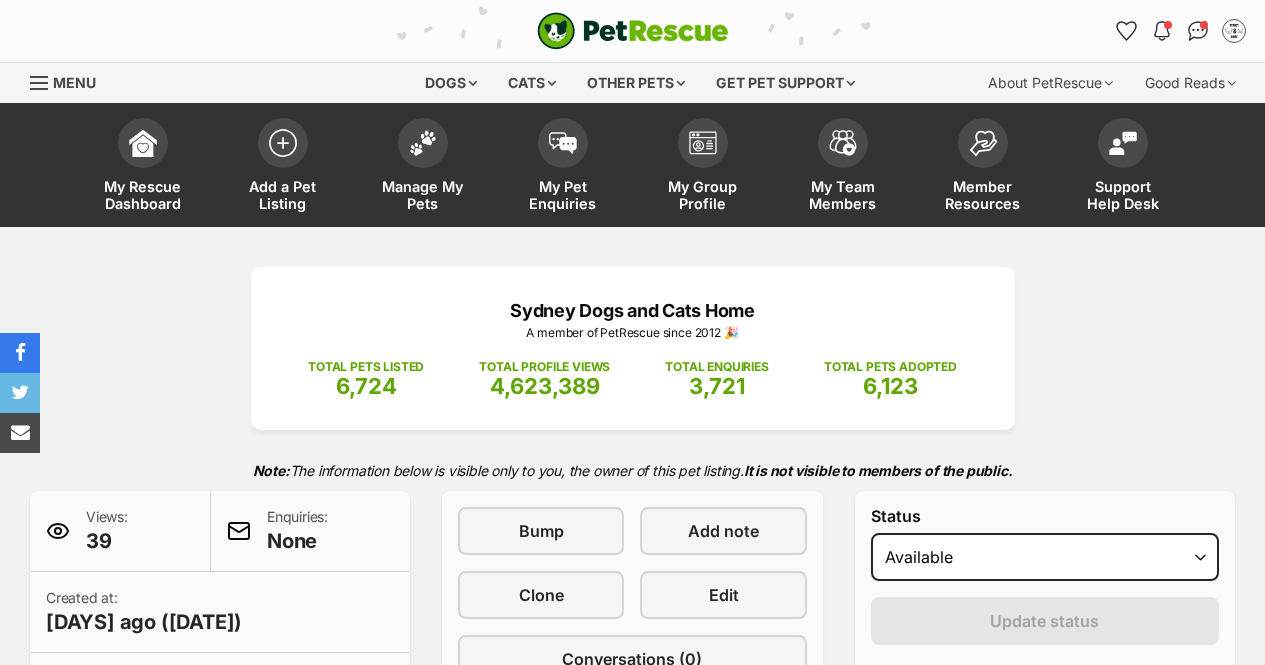 scroll, scrollTop: 0, scrollLeft: 0, axis: both 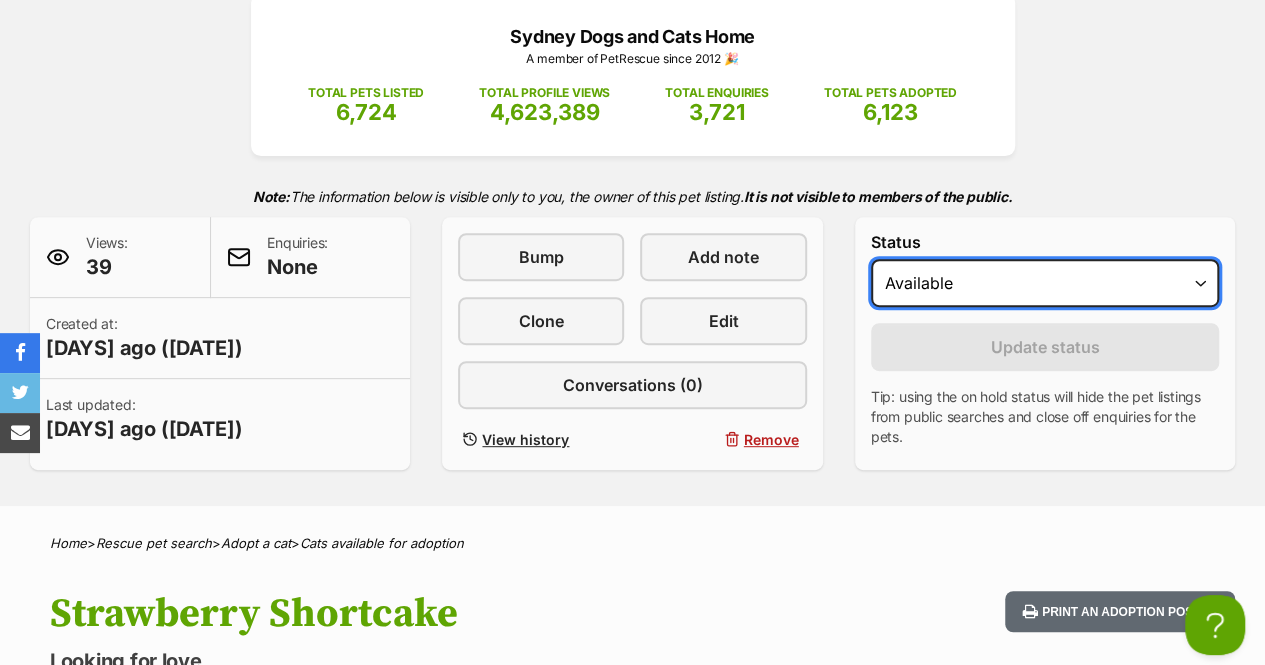 click on "Draft
Available
On hold
Adopted" at bounding box center [1045, 283] 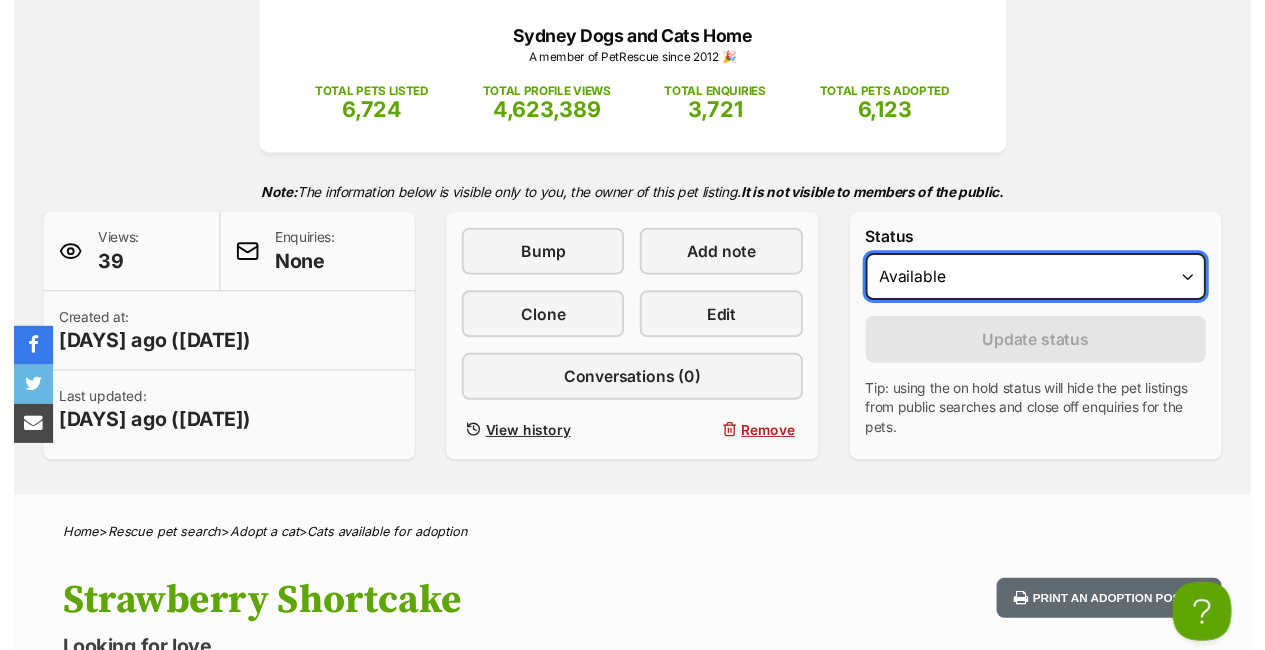 scroll, scrollTop: 0, scrollLeft: 0, axis: both 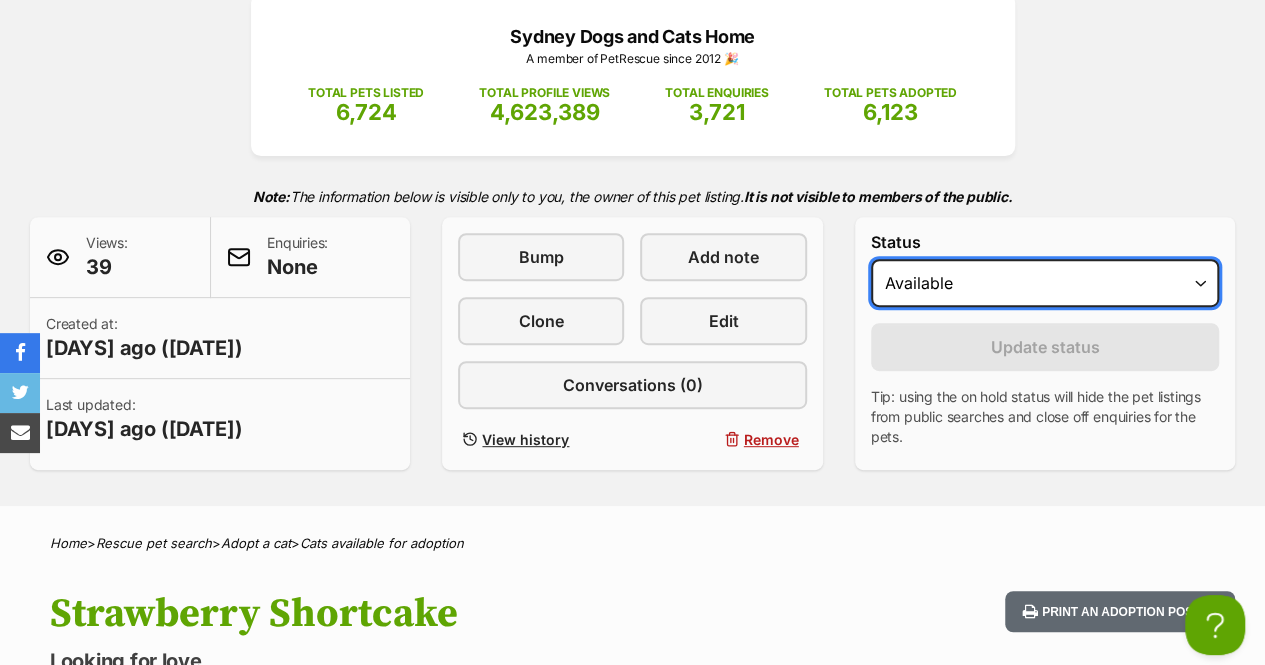 select on "rehomed" 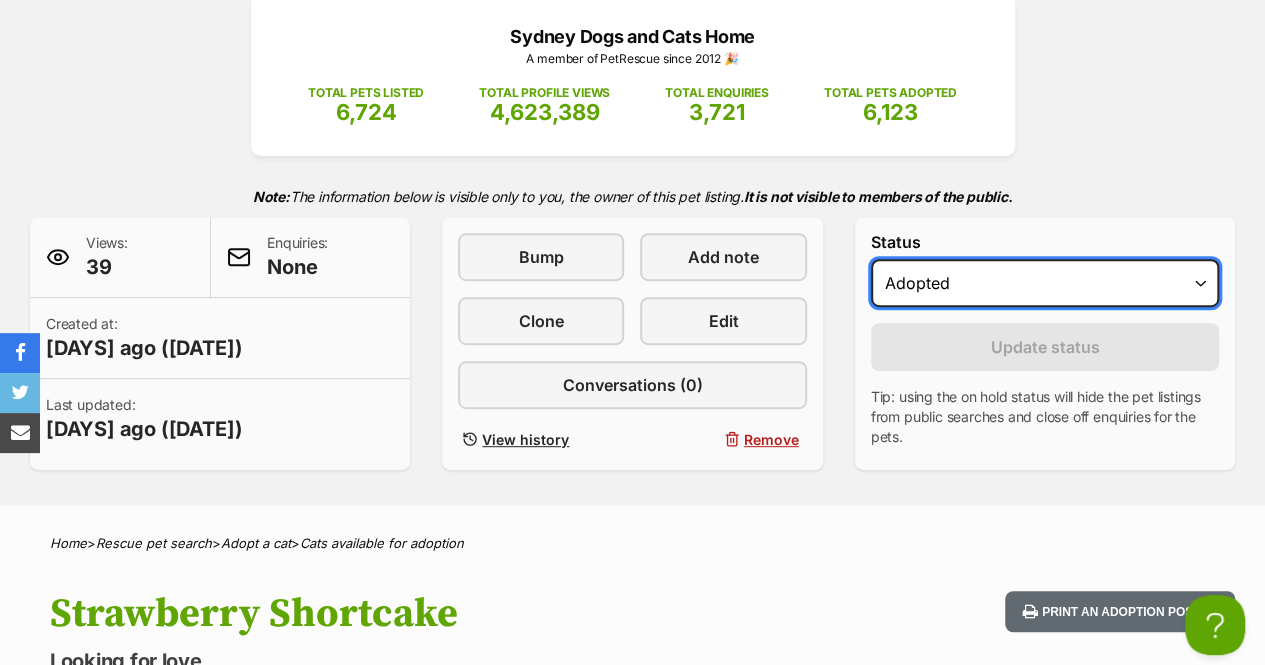 click on "Draft
Available
On hold
Adopted" at bounding box center (1045, 283) 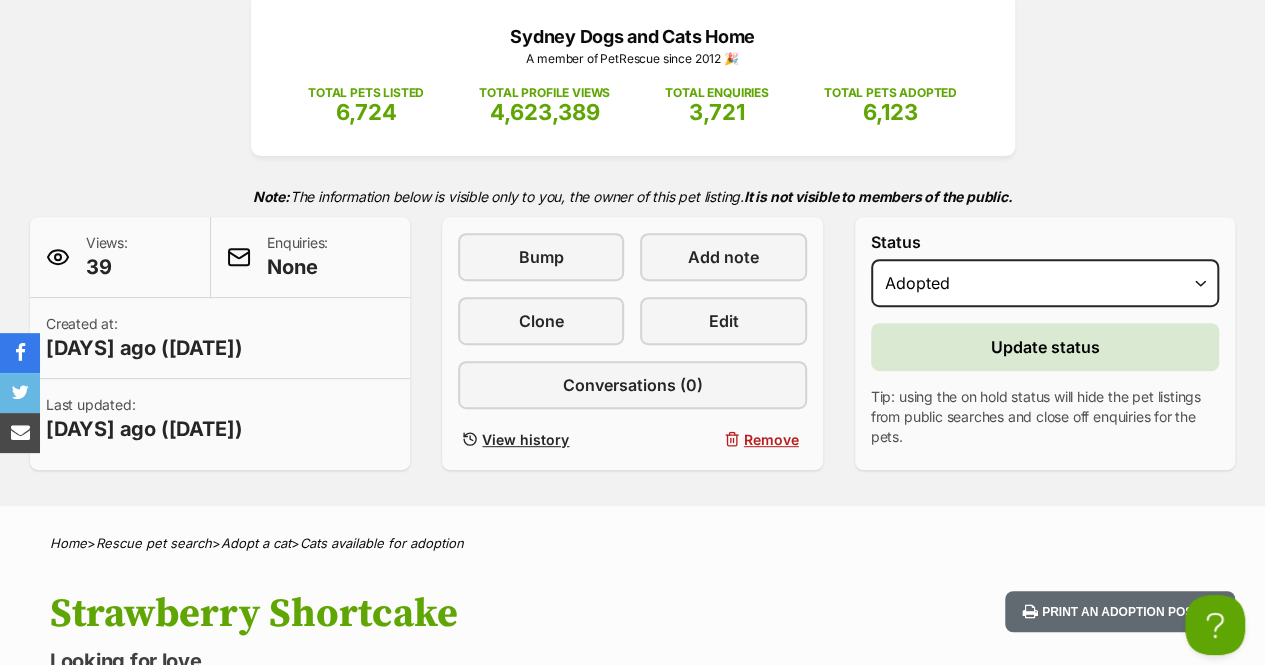 click on "Tip: using the on hold status will hide the pet listings from public searches and close off enquiries for the pets." at bounding box center [1045, 417] 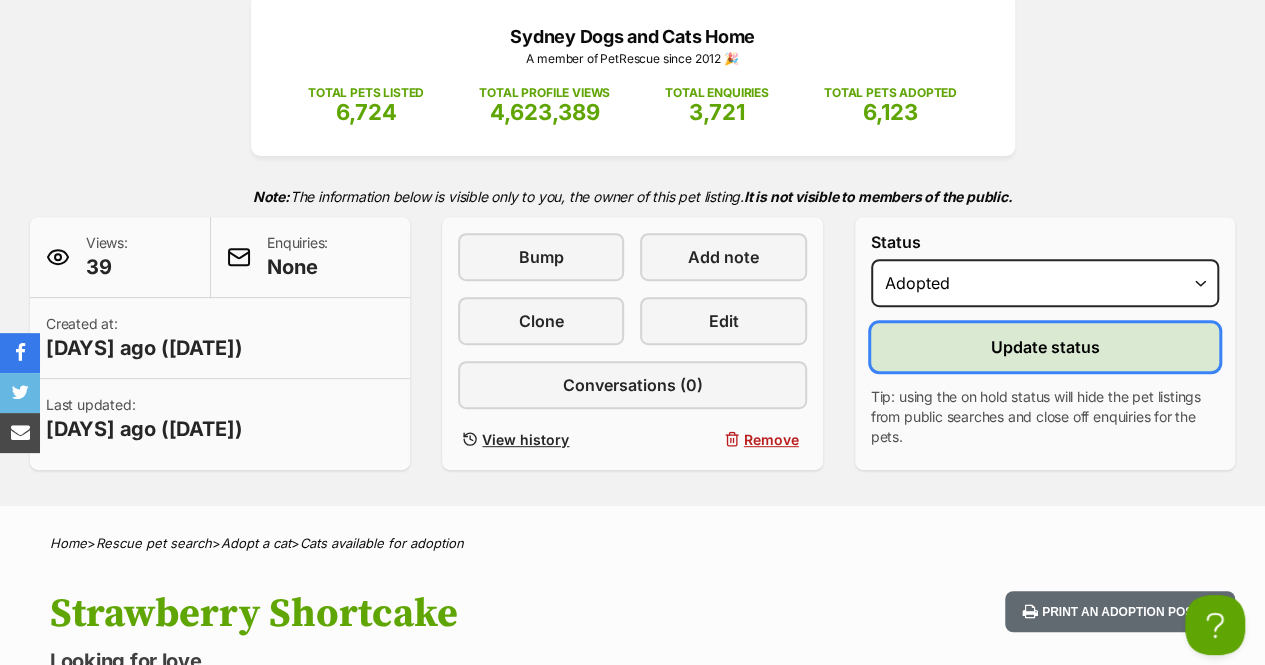 click on "Update status" at bounding box center (1045, 347) 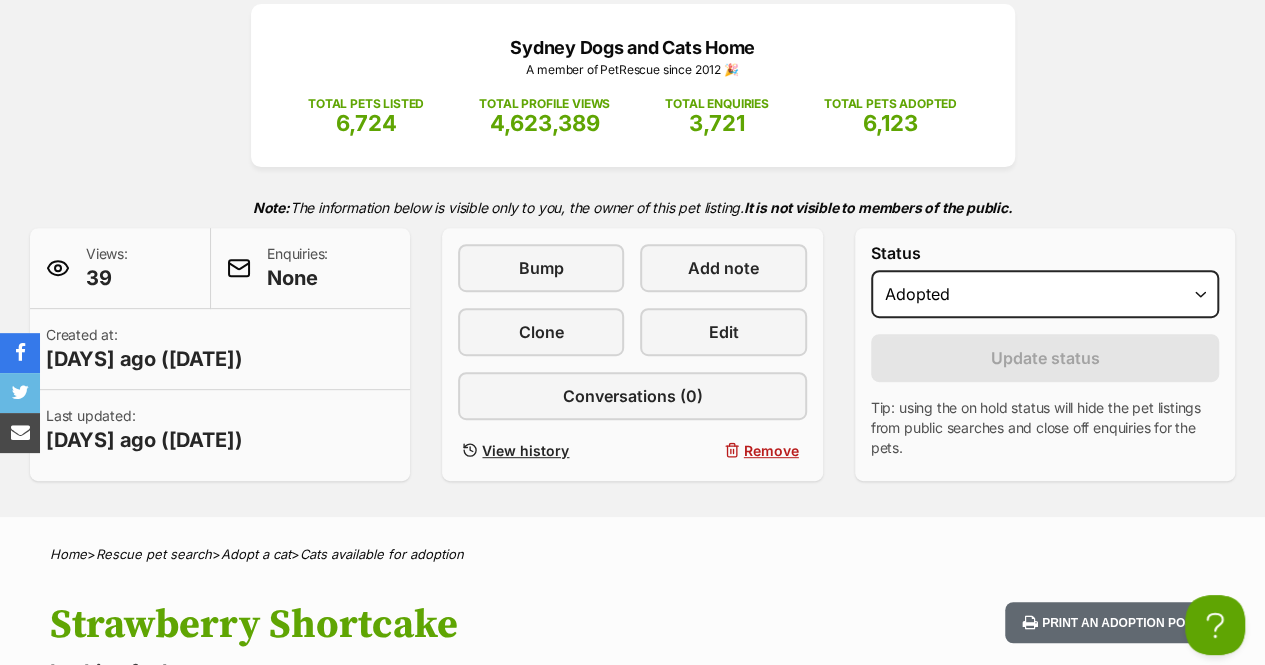 scroll, scrollTop: 0, scrollLeft: 0, axis: both 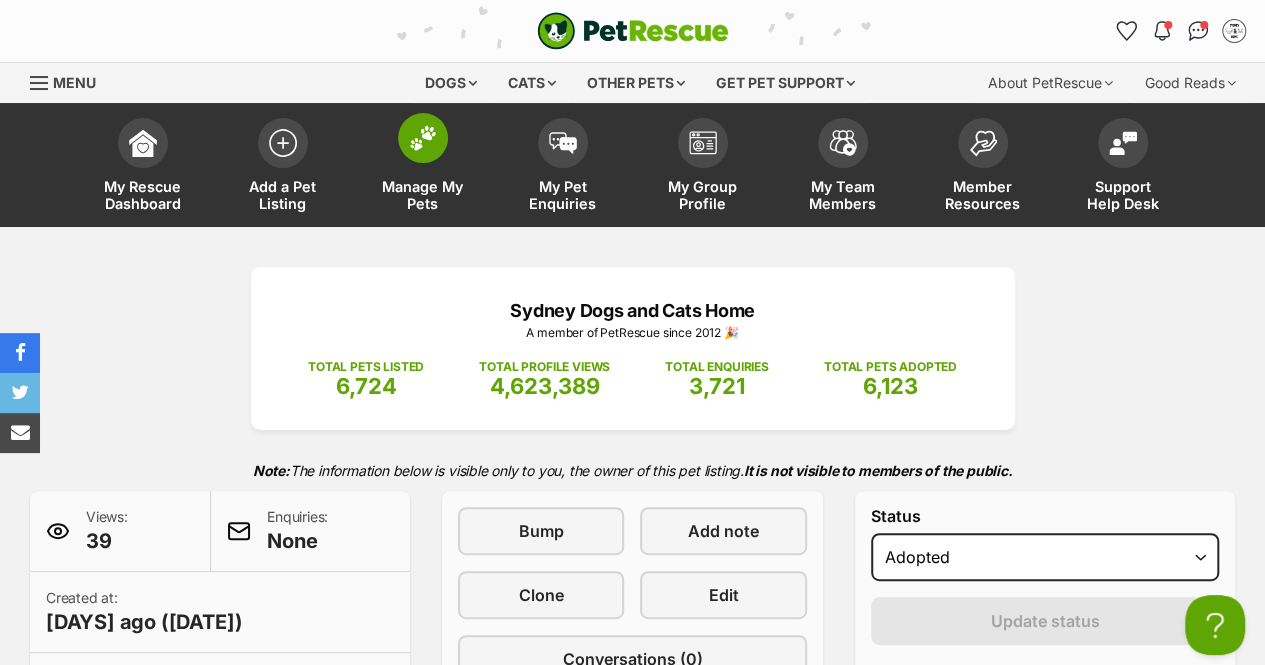 click at bounding box center [423, 138] 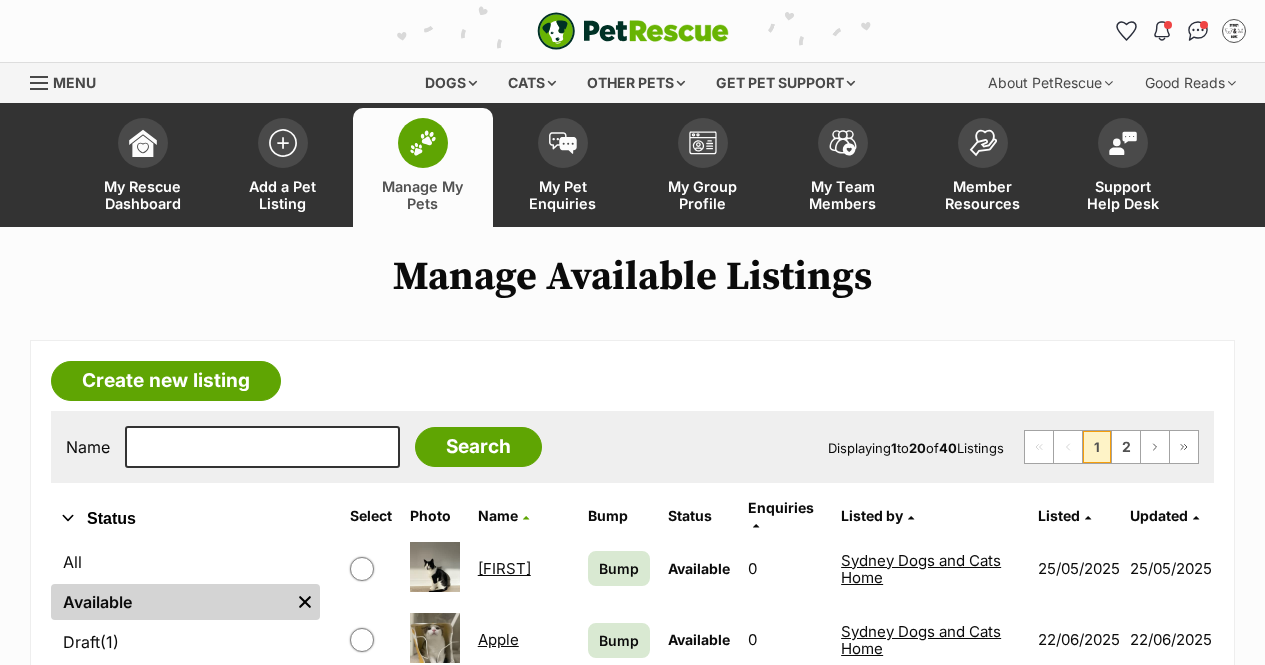scroll, scrollTop: 432, scrollLeft: 0, axis: vertical 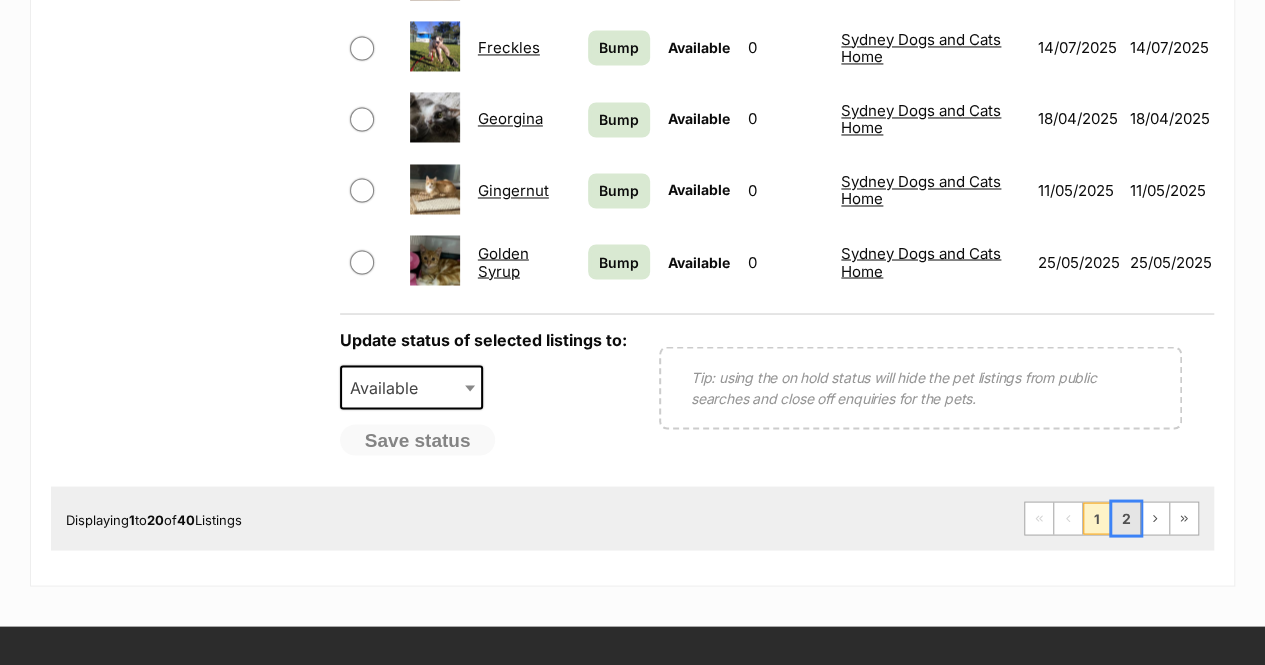 click on "2" at bounding box center [1126, 518] 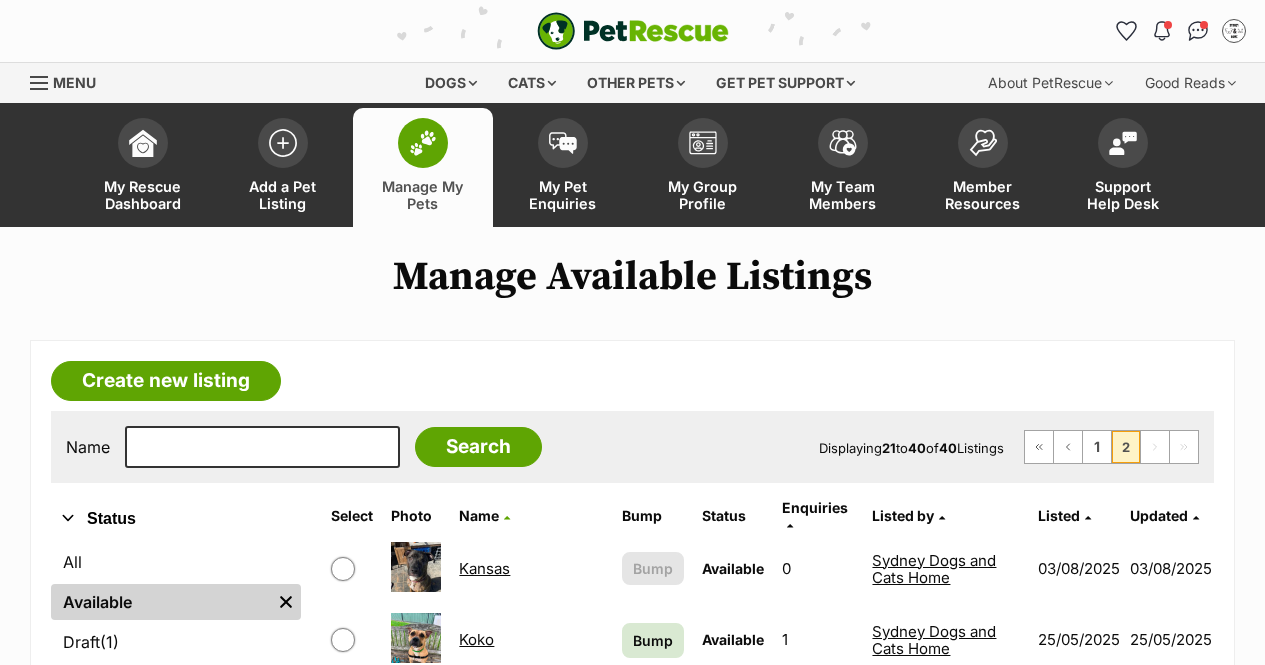 scroll, scrollTop: 449, scrollLeft: 0, axis: vertical 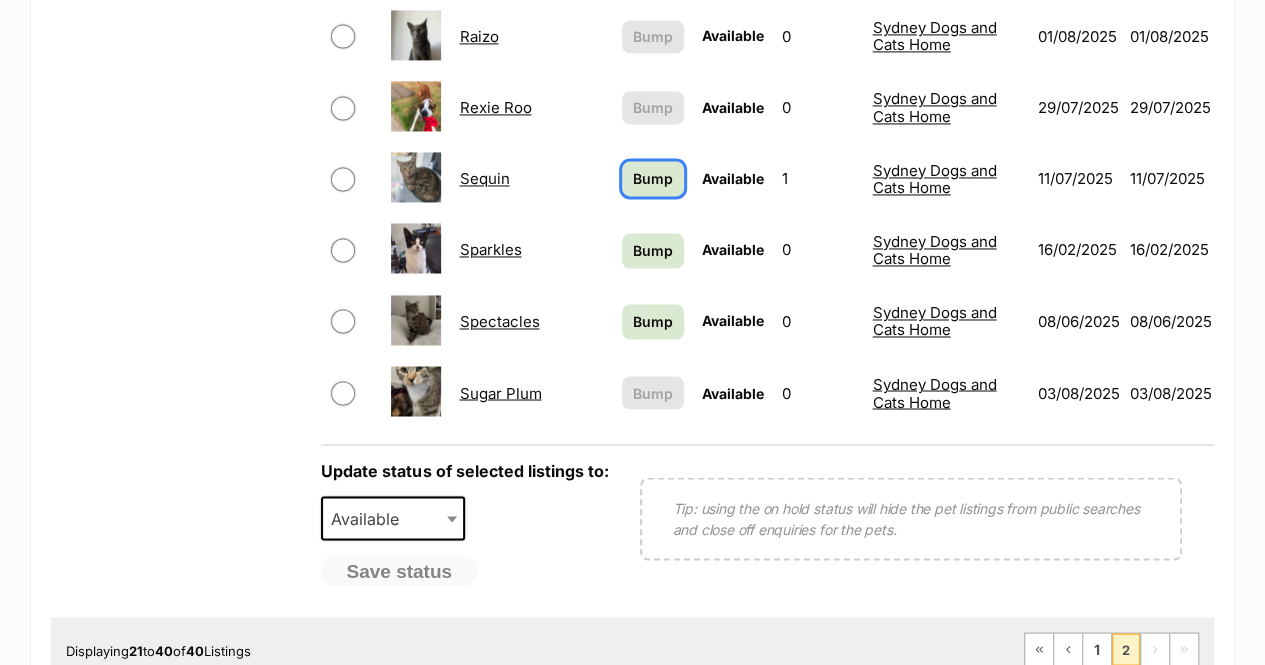 click on "Bump" at bounding box center [653, 178] 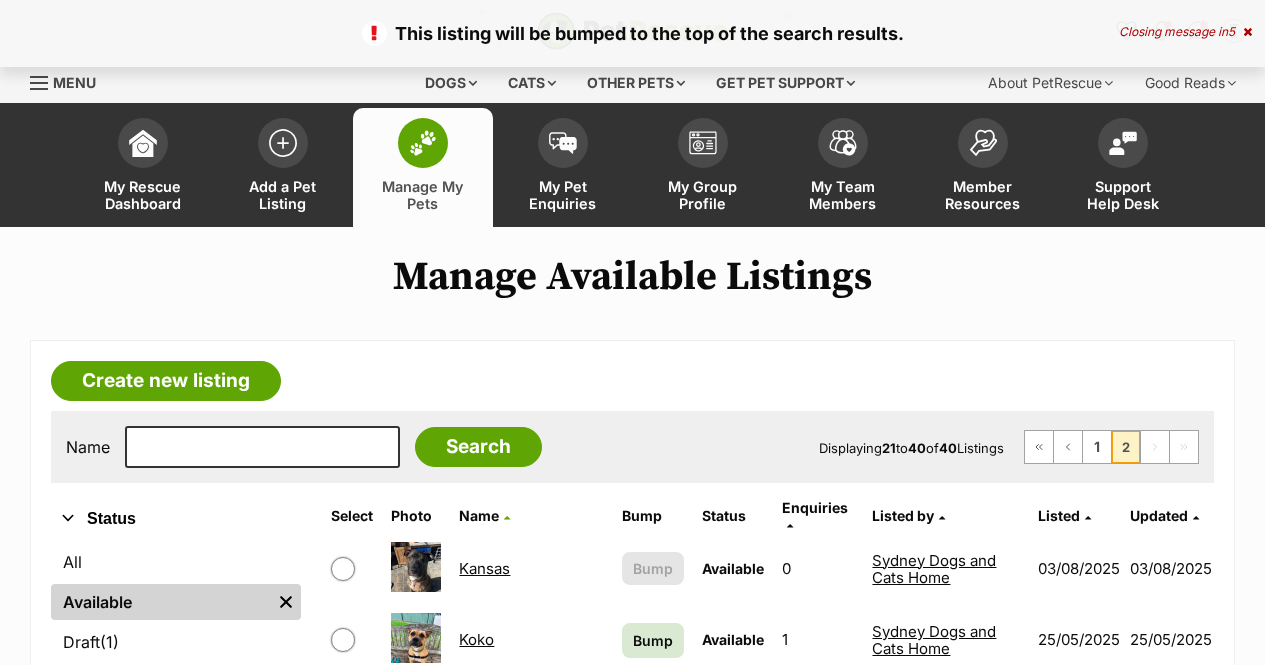 scroll, scrollTop: 0, scrollLeft: 0, axis: both 